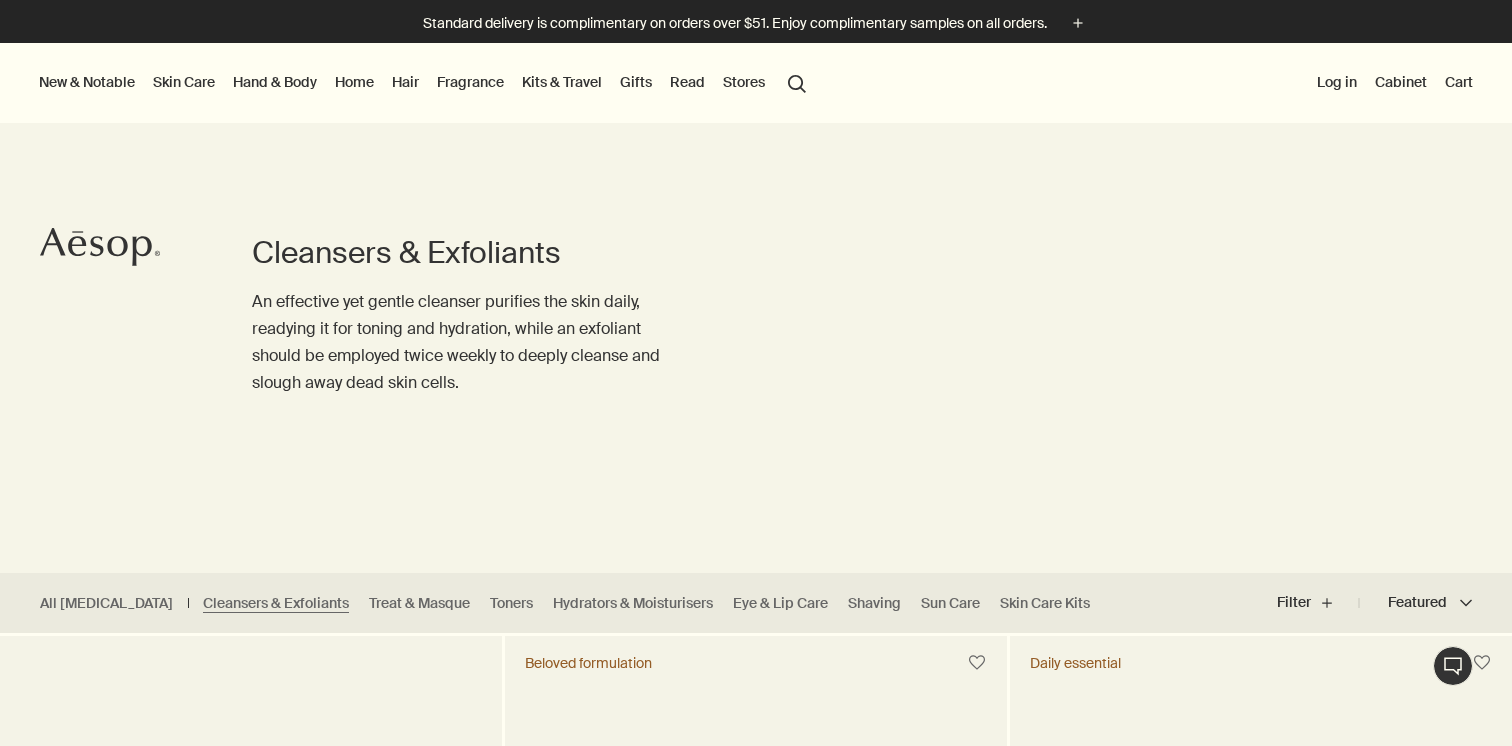 scroll, scrollTop: 413, scrollLeft: 0, axis: vertical 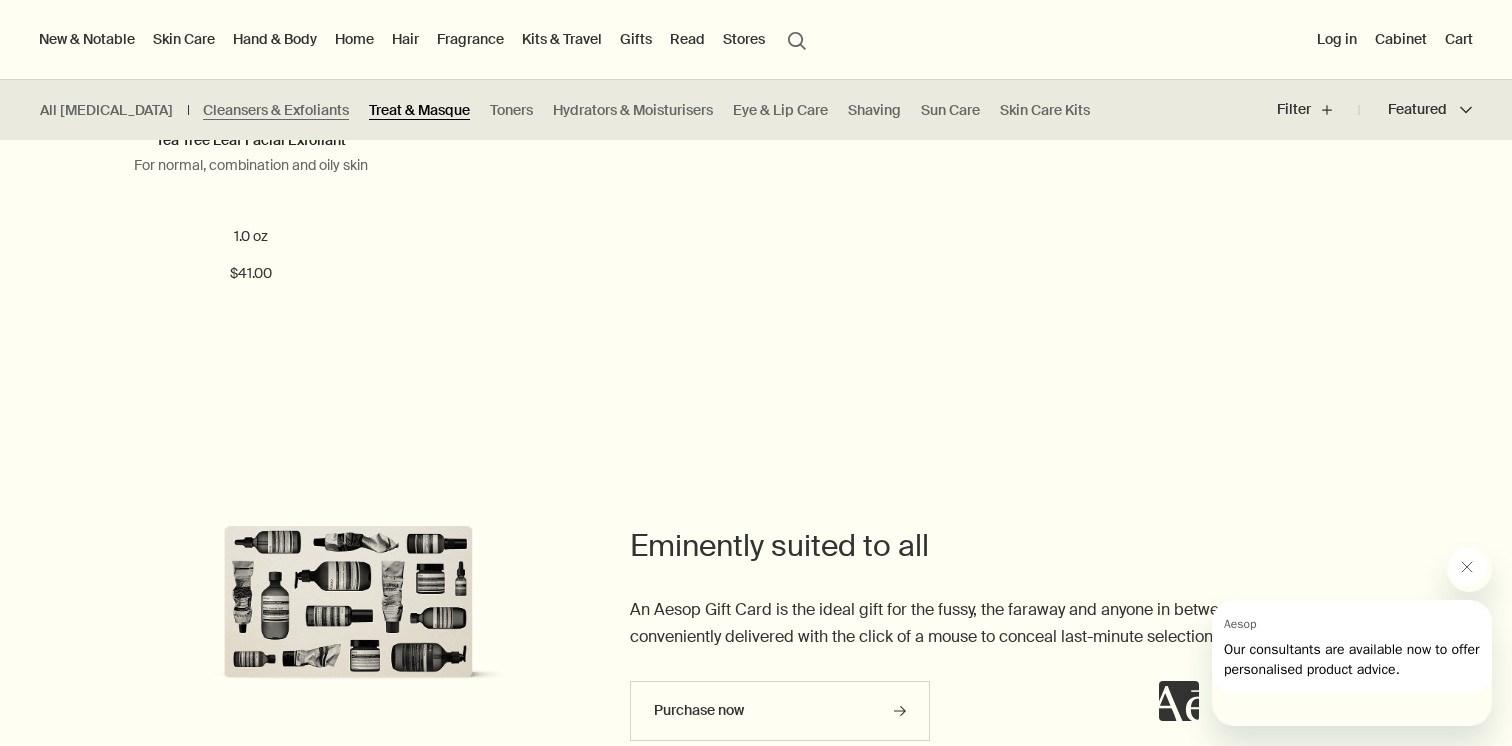 click on "Treat & Masque" at bounding box center (419, 110) 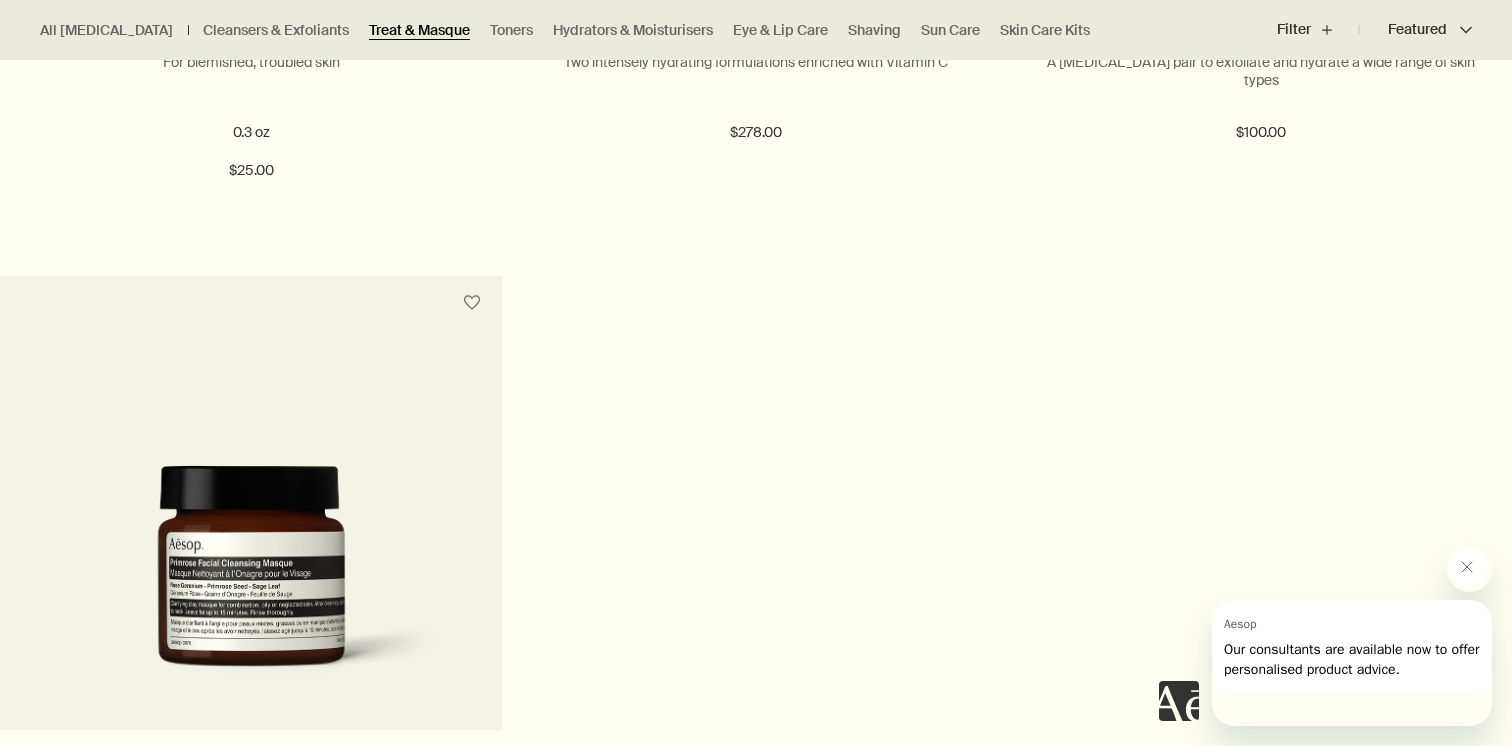 scroll, scrollTop: 2873, scrollLeft: 0, axis: vertical 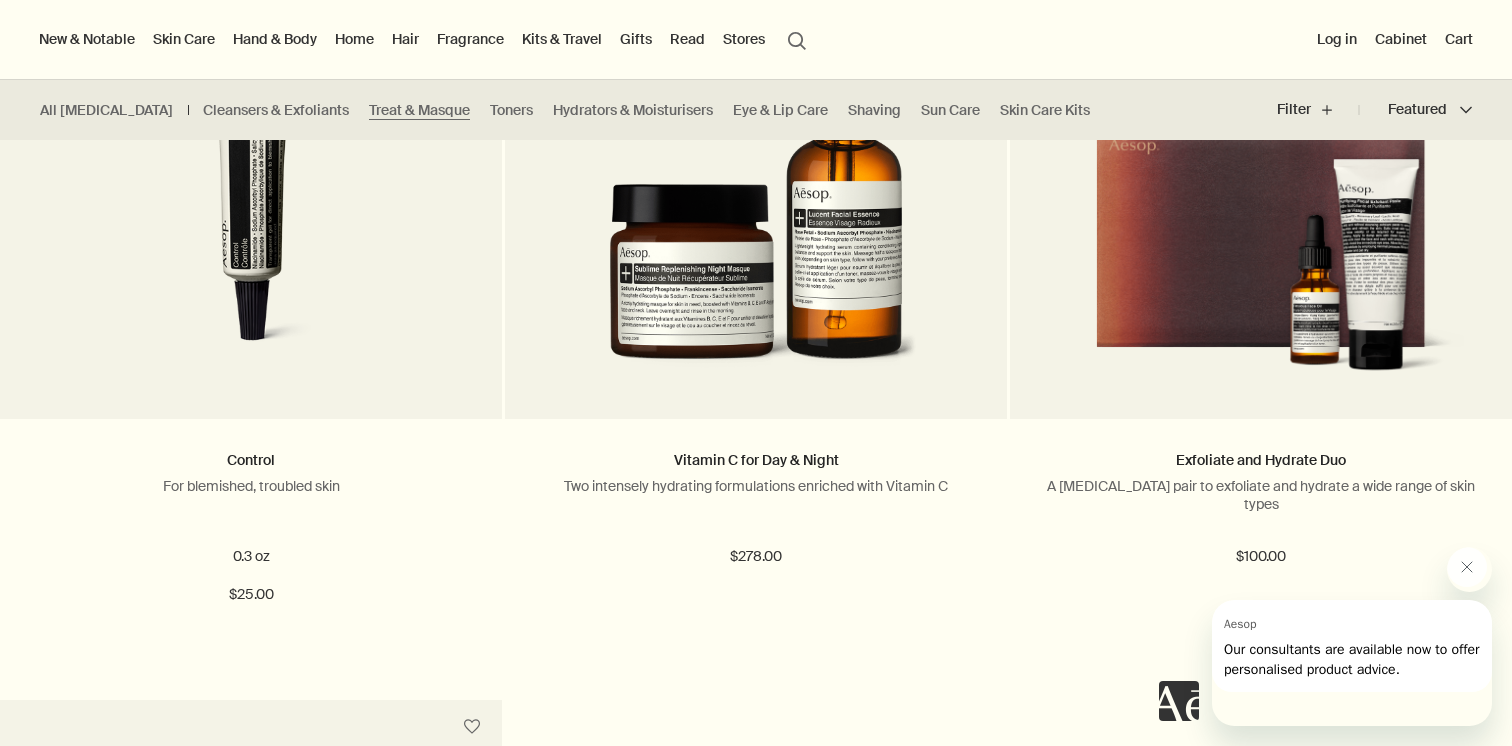 click on "Skin Care" at bounding box center [184, 39] 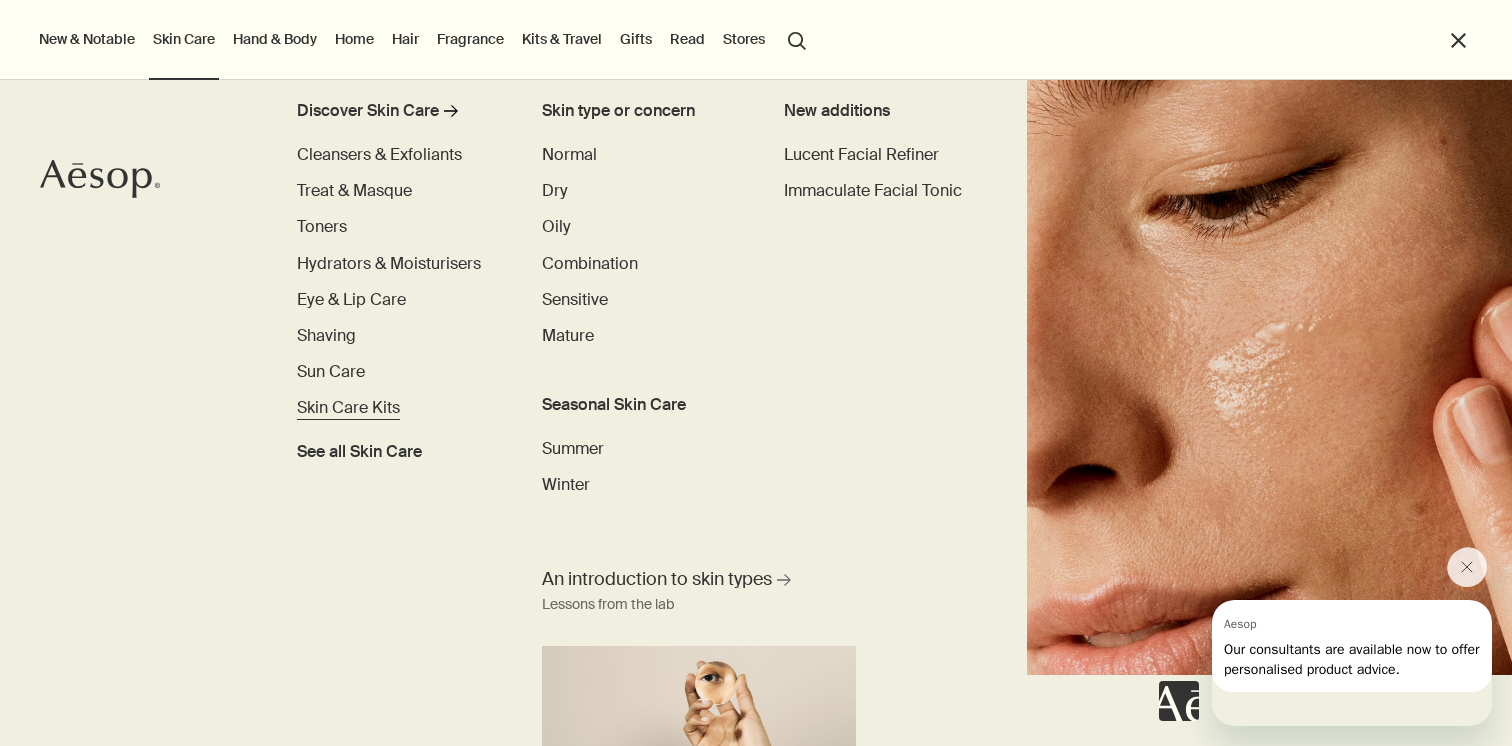 scroll, scrollTop: 0, scrollLeft: 0, axis: both 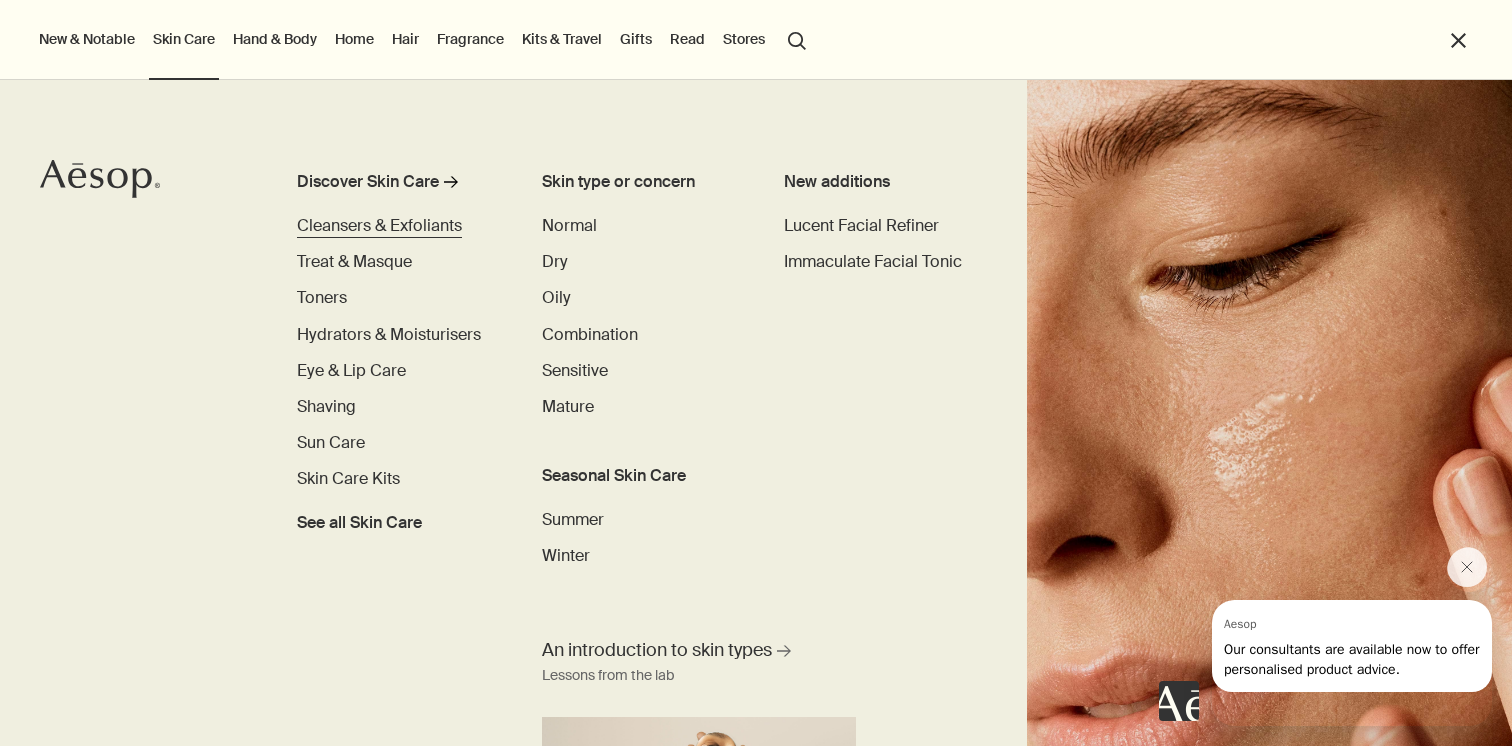 click on "Cleansers & Exfoliants" at bounding box center [379, 225] 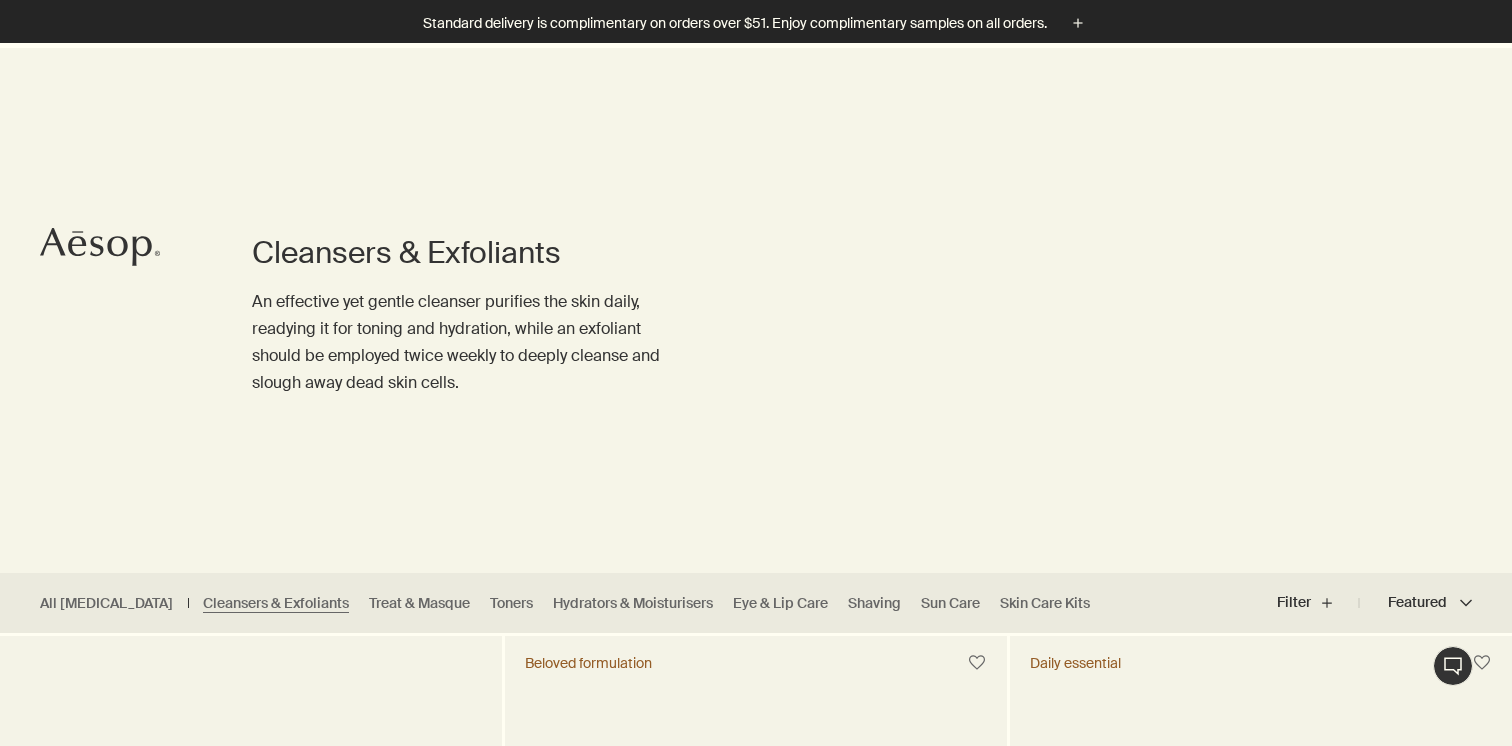 scroll, scrollTop: 698, scrollLeft: 0, axis: vertical 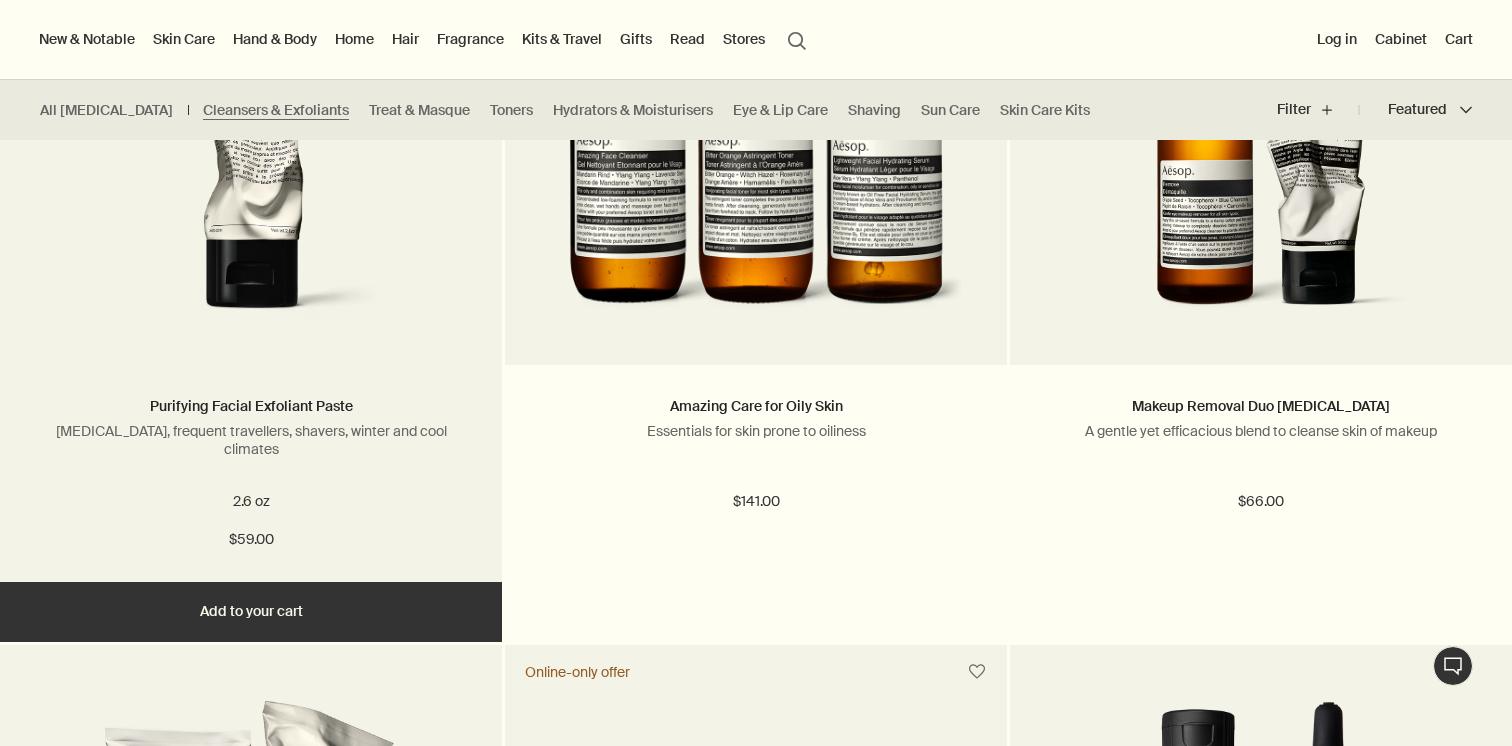click at bounding box center [250, 150] 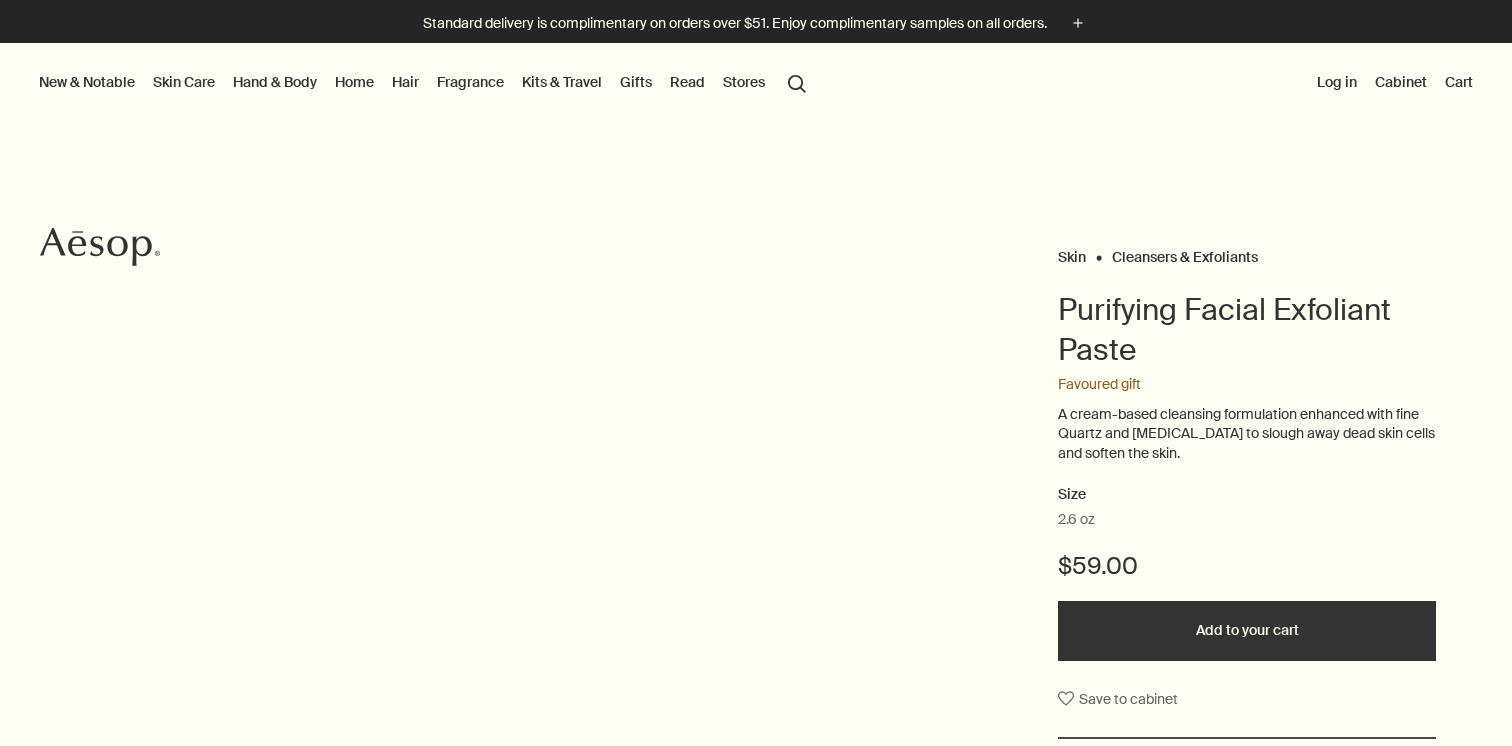scroll, scrollTop: 0, scrollLeft: 0, axis: both 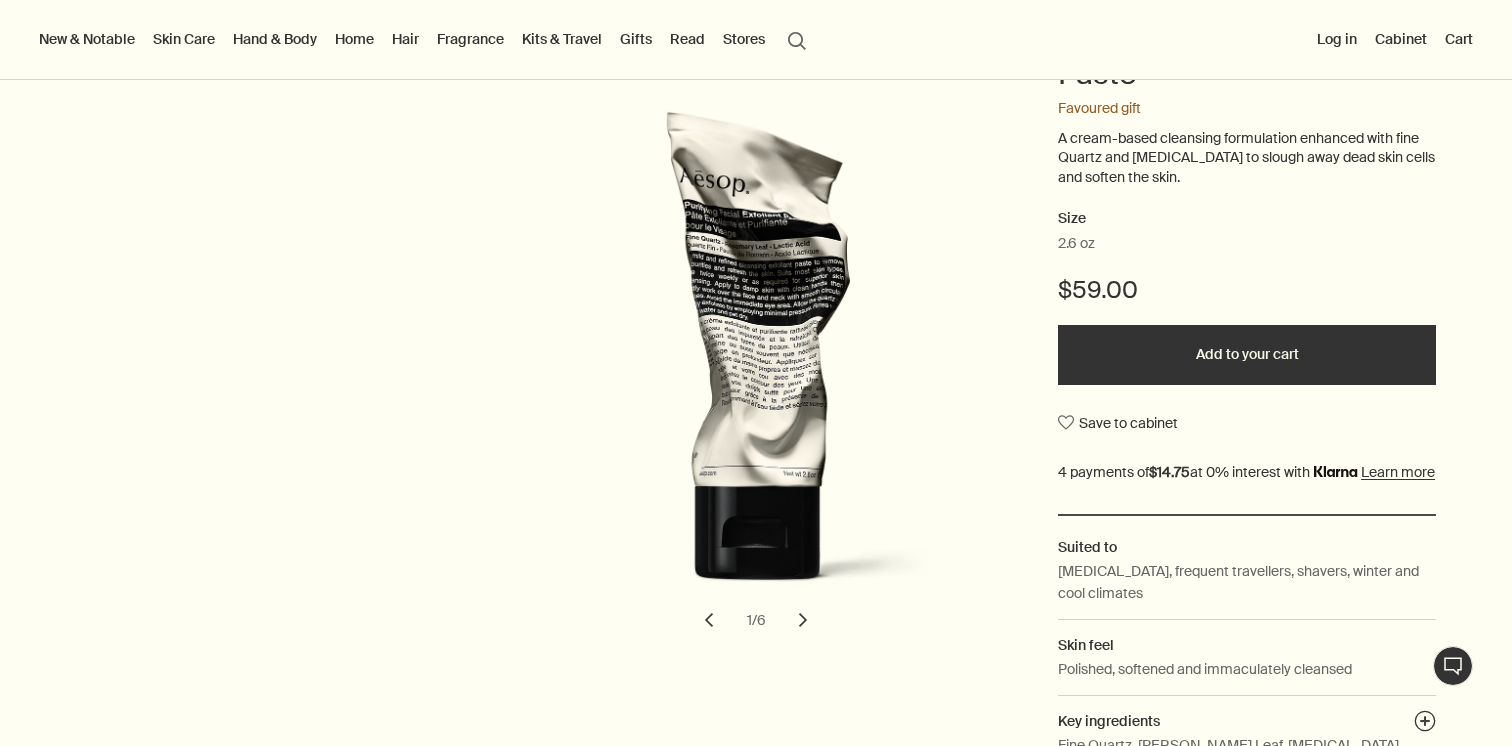 click on "chevron" at bounding box center [803, 620] 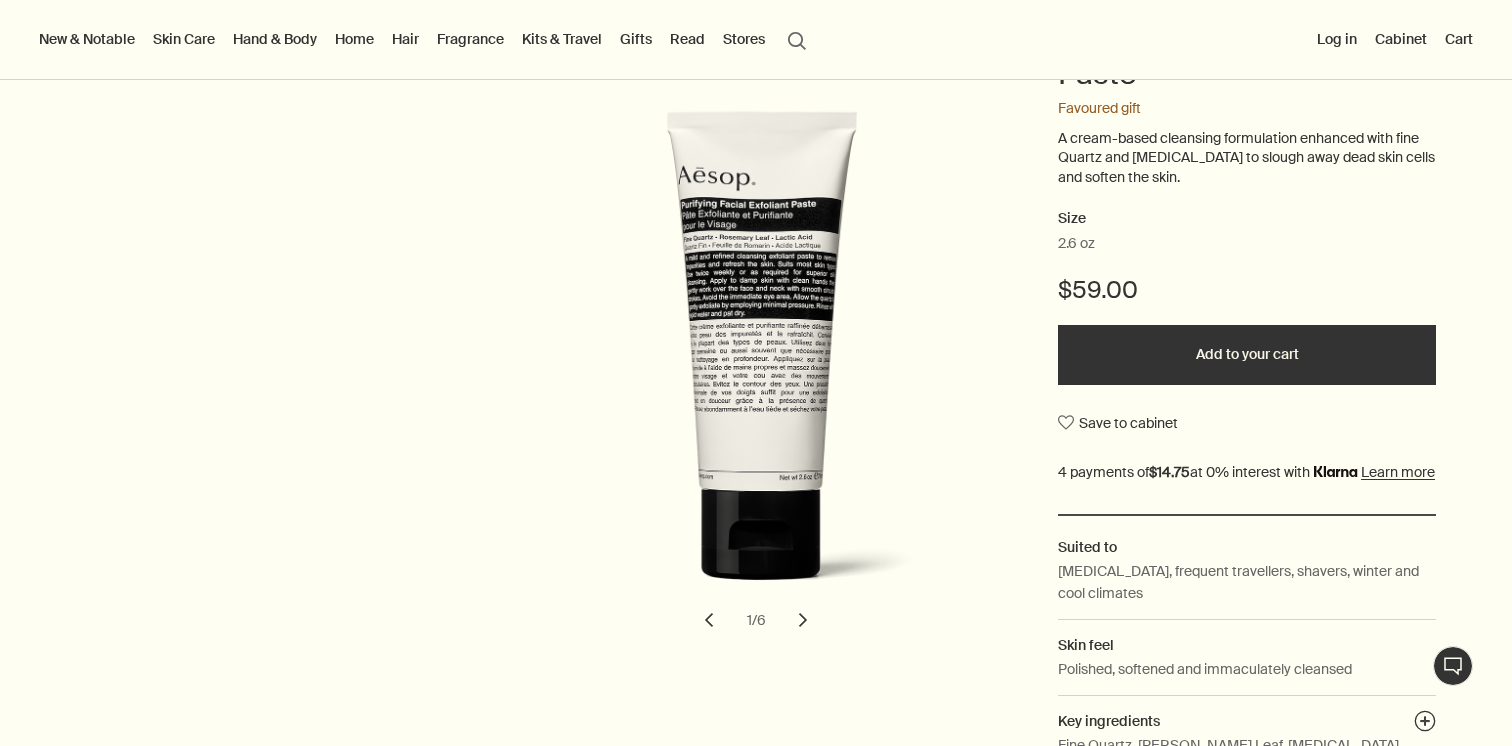 click on "chevron" at bounding box center (803, 620) 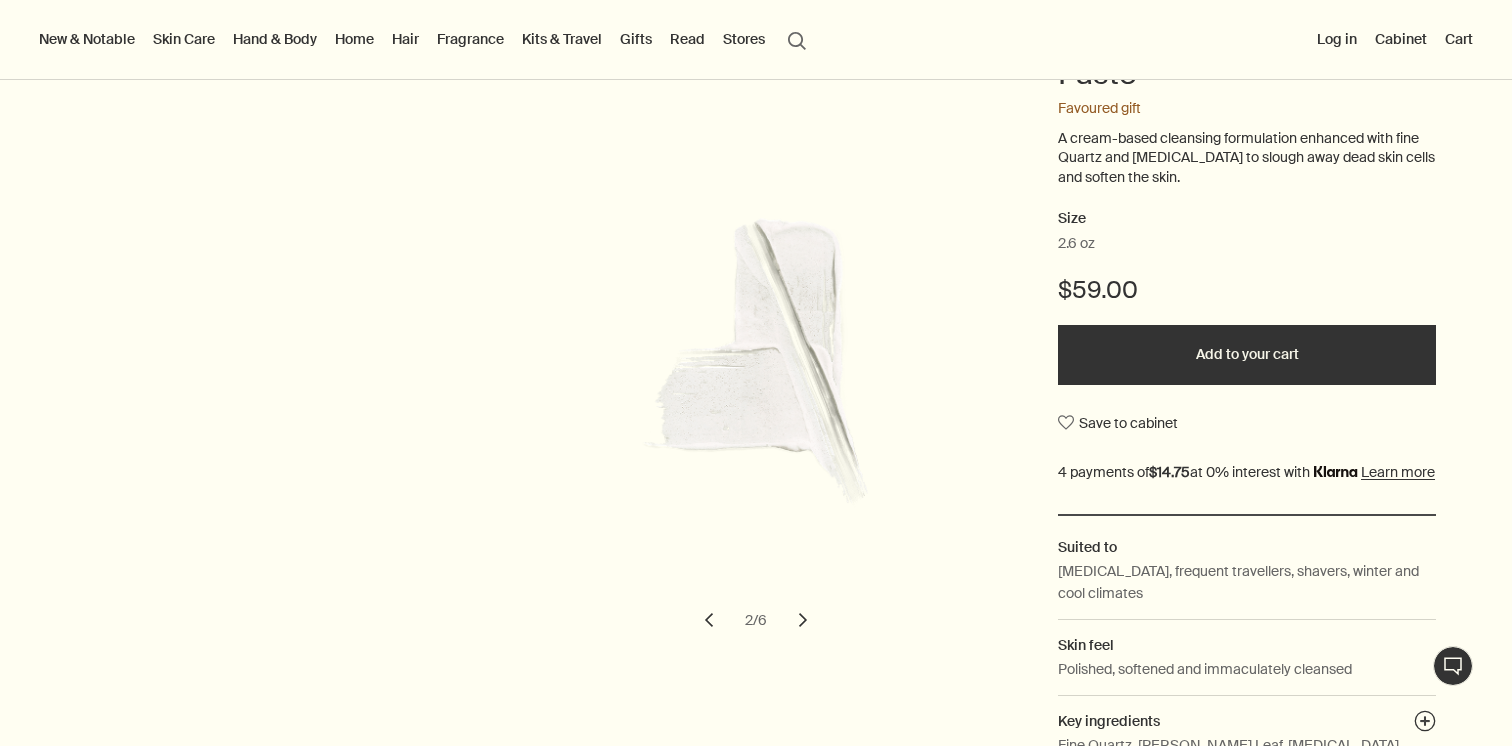 click on "chevron" at bounding box center (803, 620) 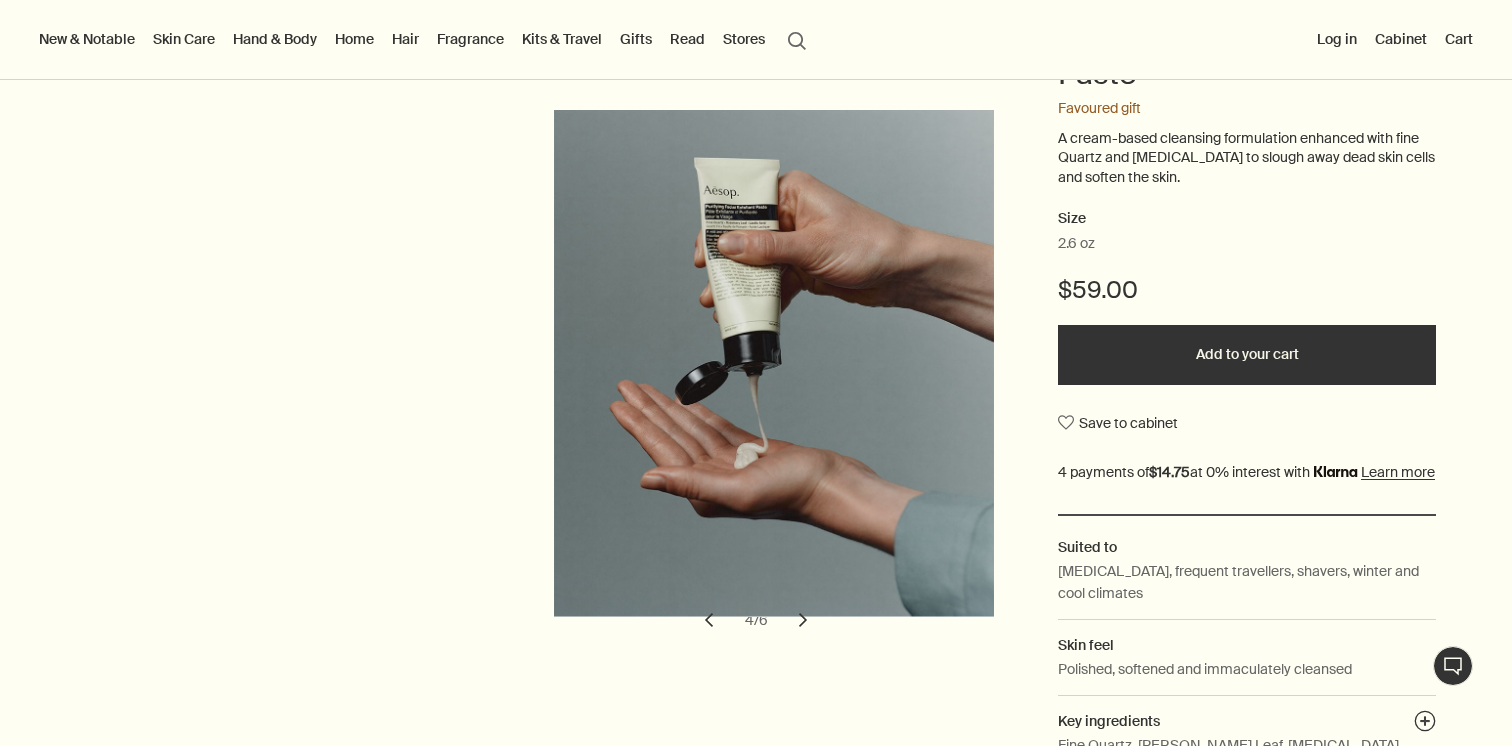 click on "chevron" at bounding box center [709, 620] 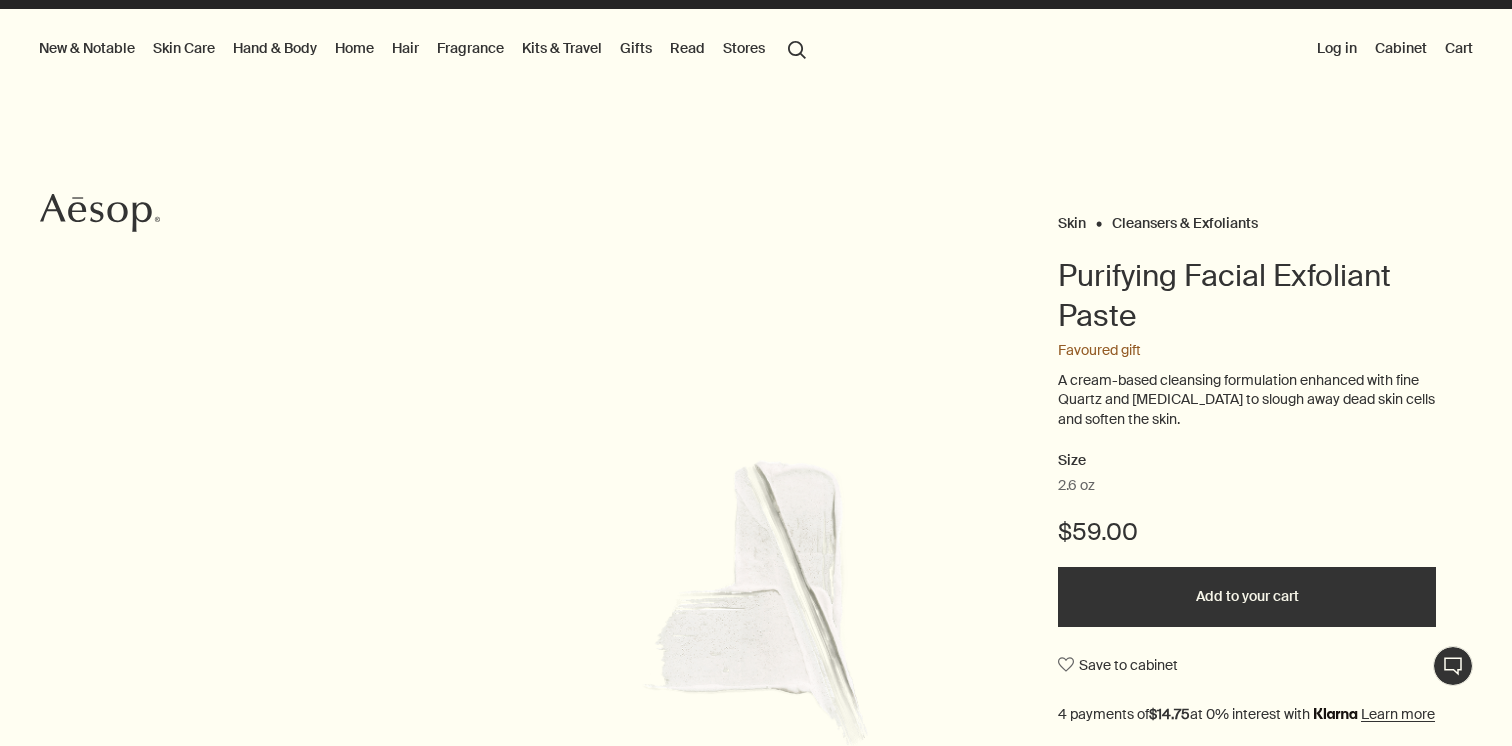 scroll, scrollTop: 0, scrollLeft: 0, axis: both 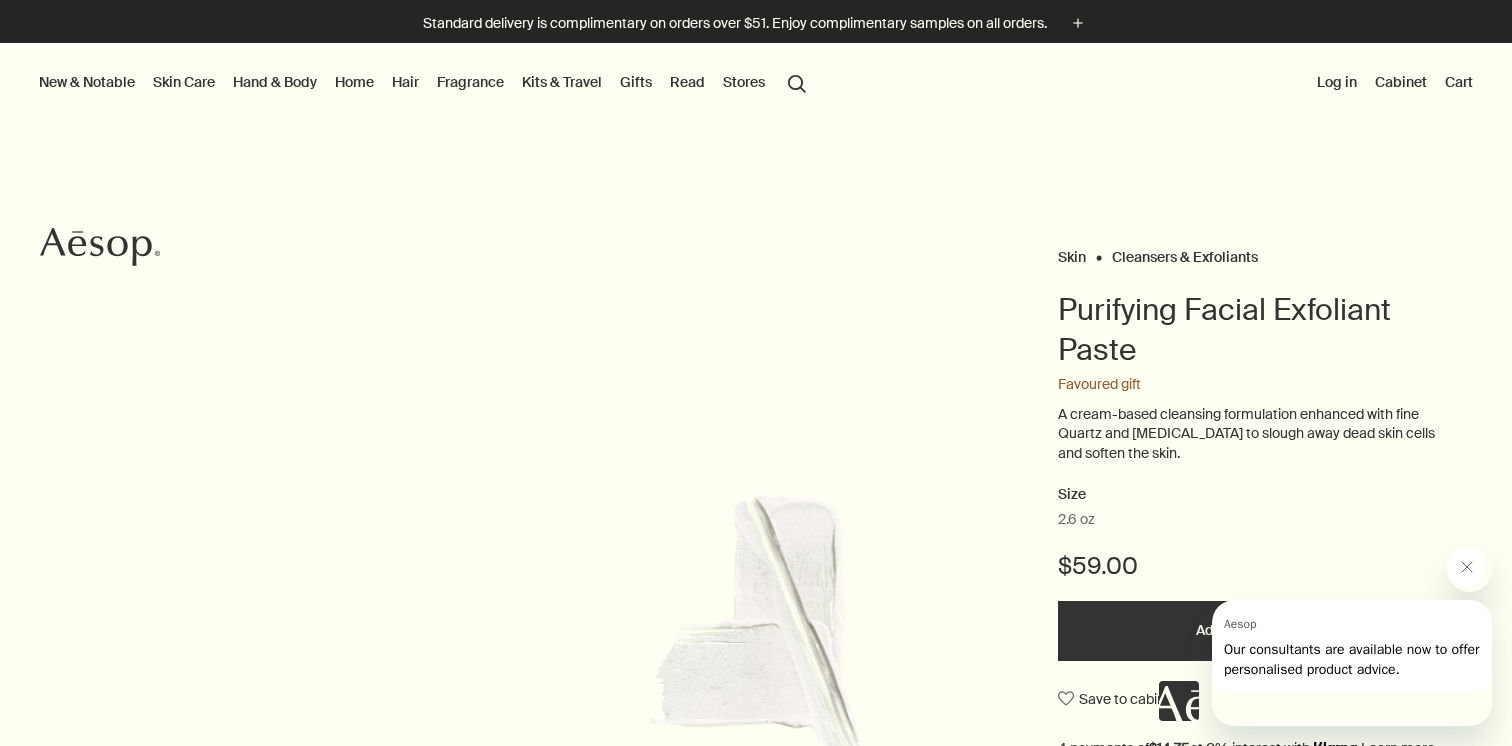 click on "2.6 oz" at bounding box center [1247, 520] 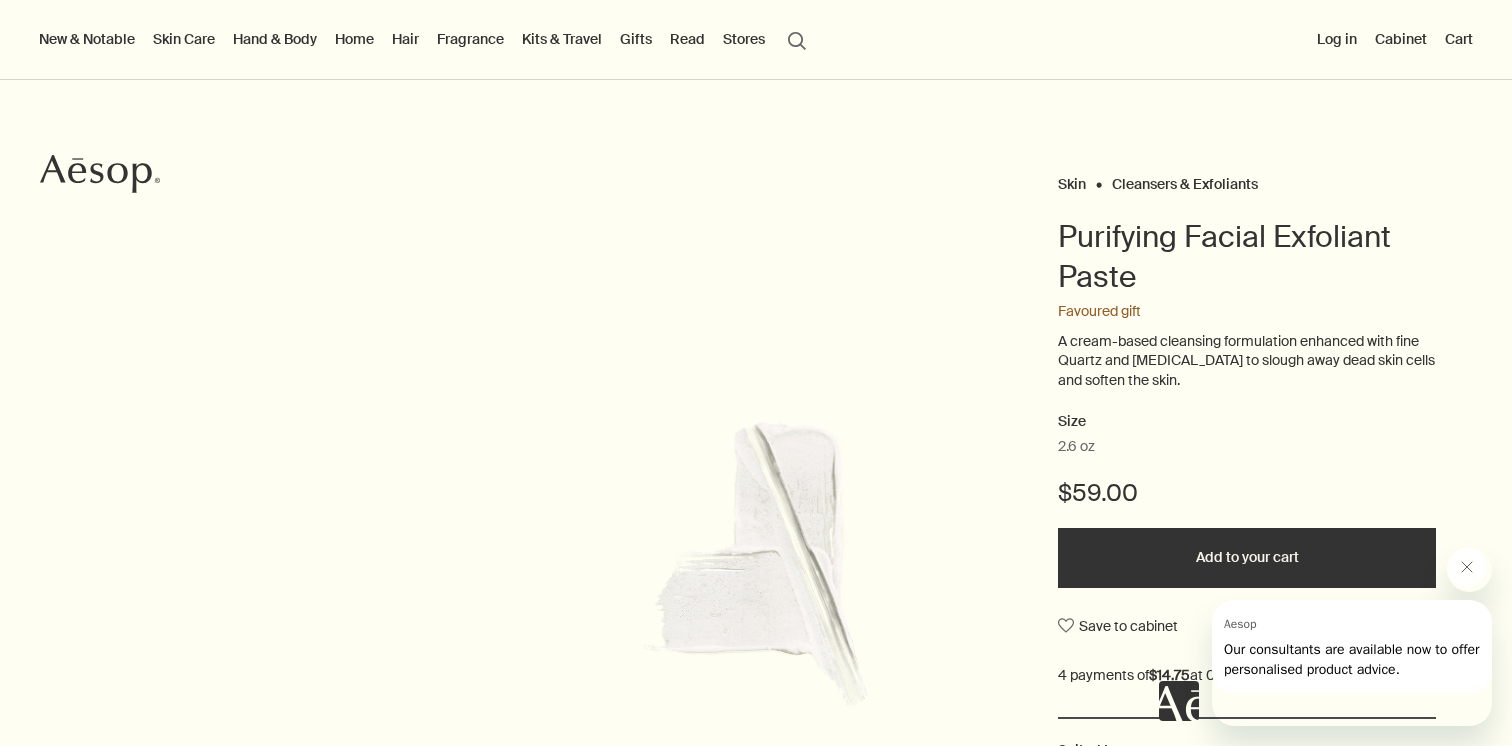 click at bounding box center [1325, 636] 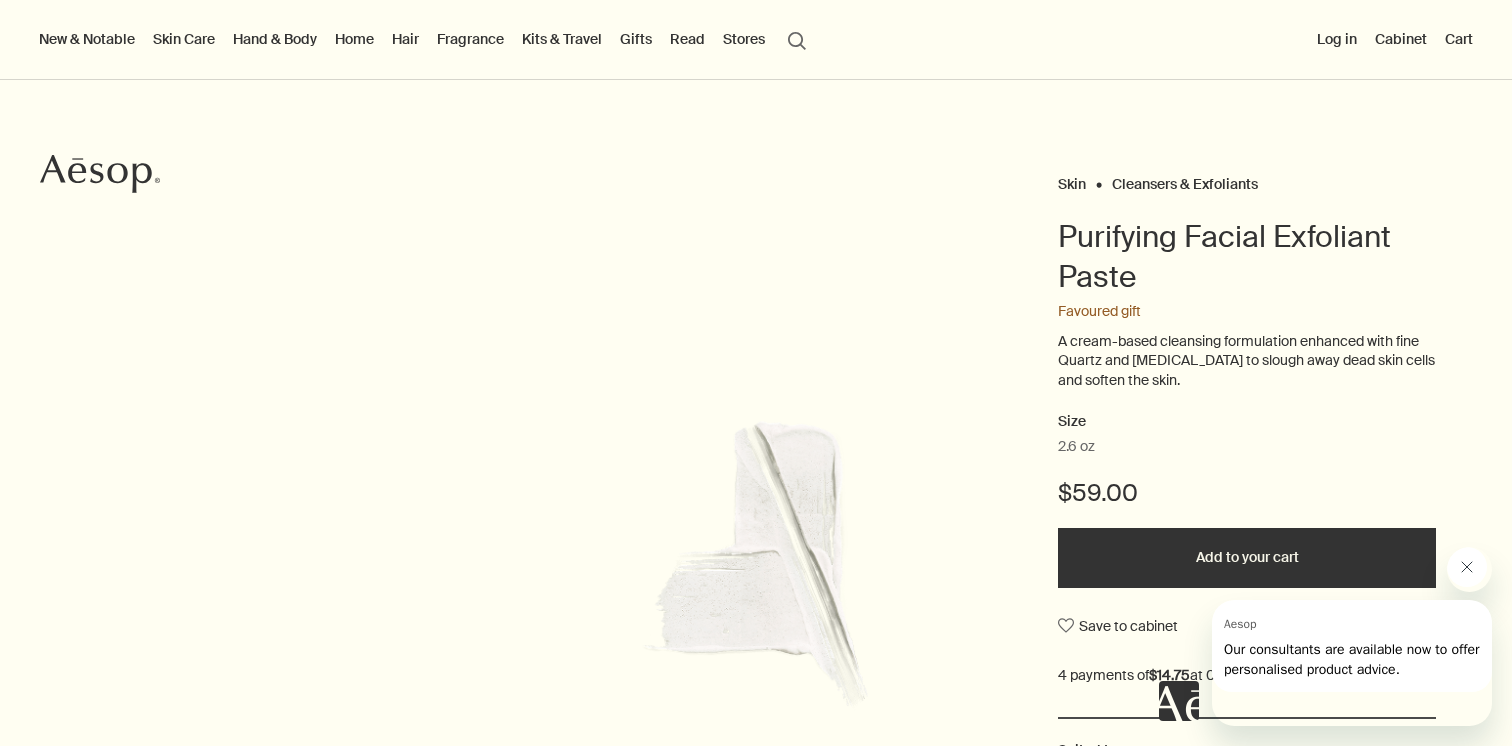click at bounding box center (1467, 567) 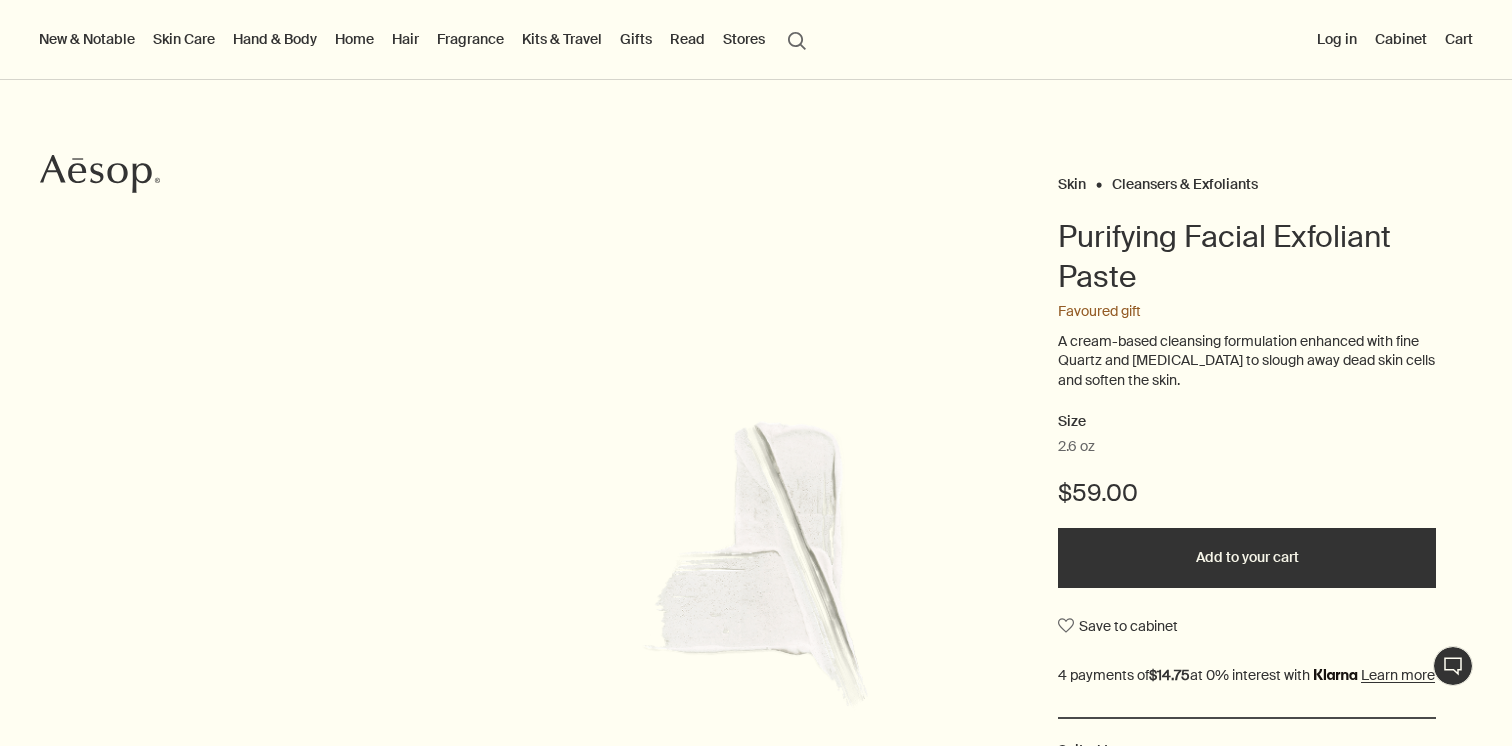 click on "Add to your cart" at bounding box center (1247, 558) 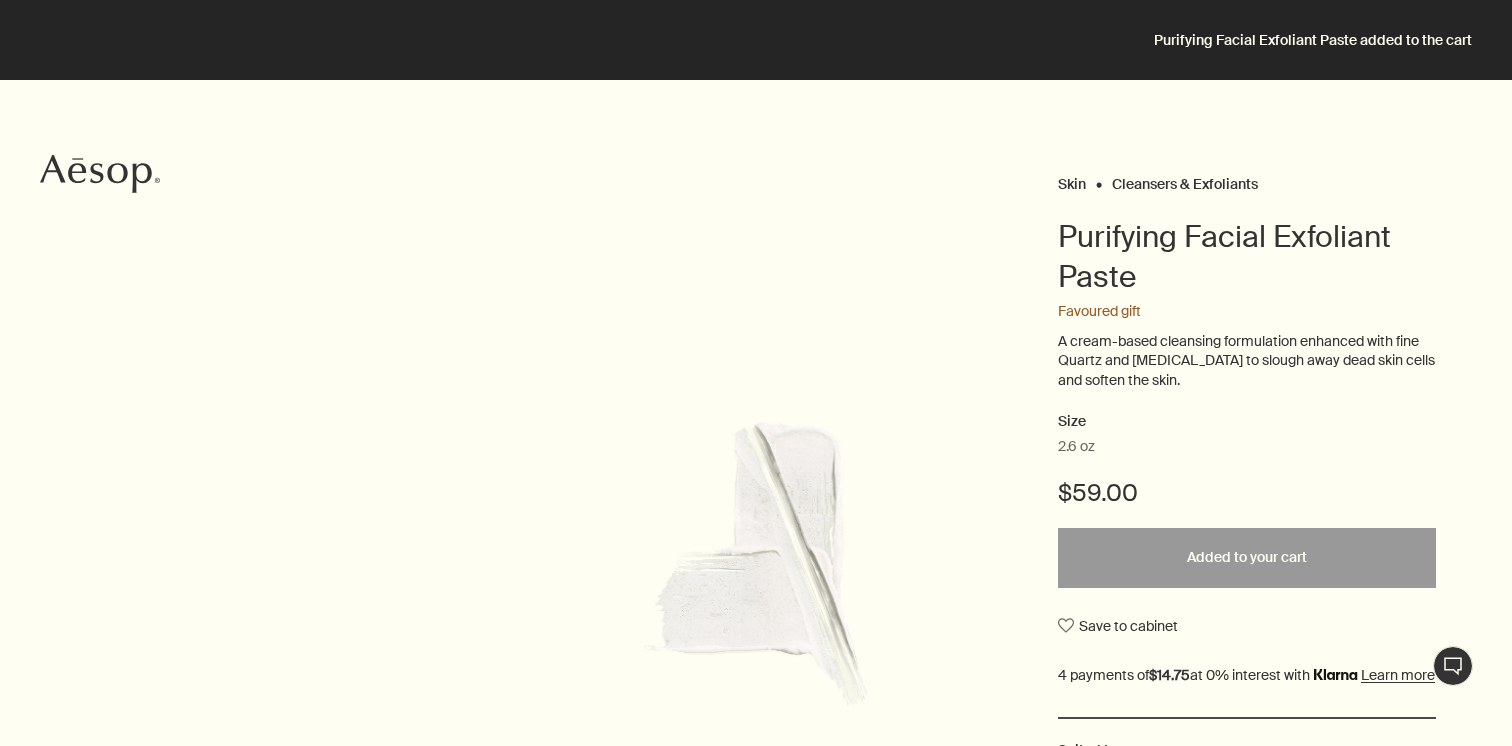scroll, scrollTop: 0, scrollLeft: 0, axis: both 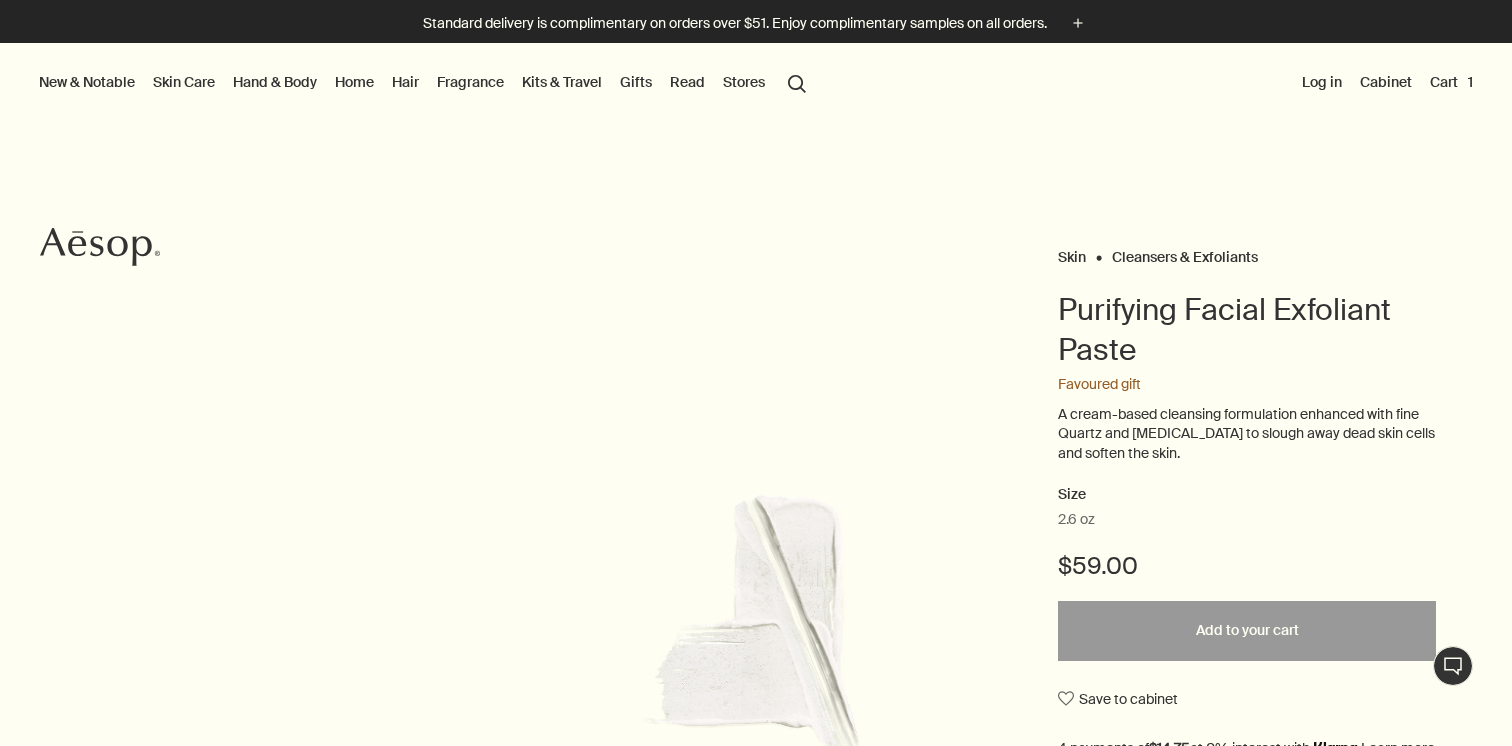 click on "Cart 1" at bounding box center (1451, 82) 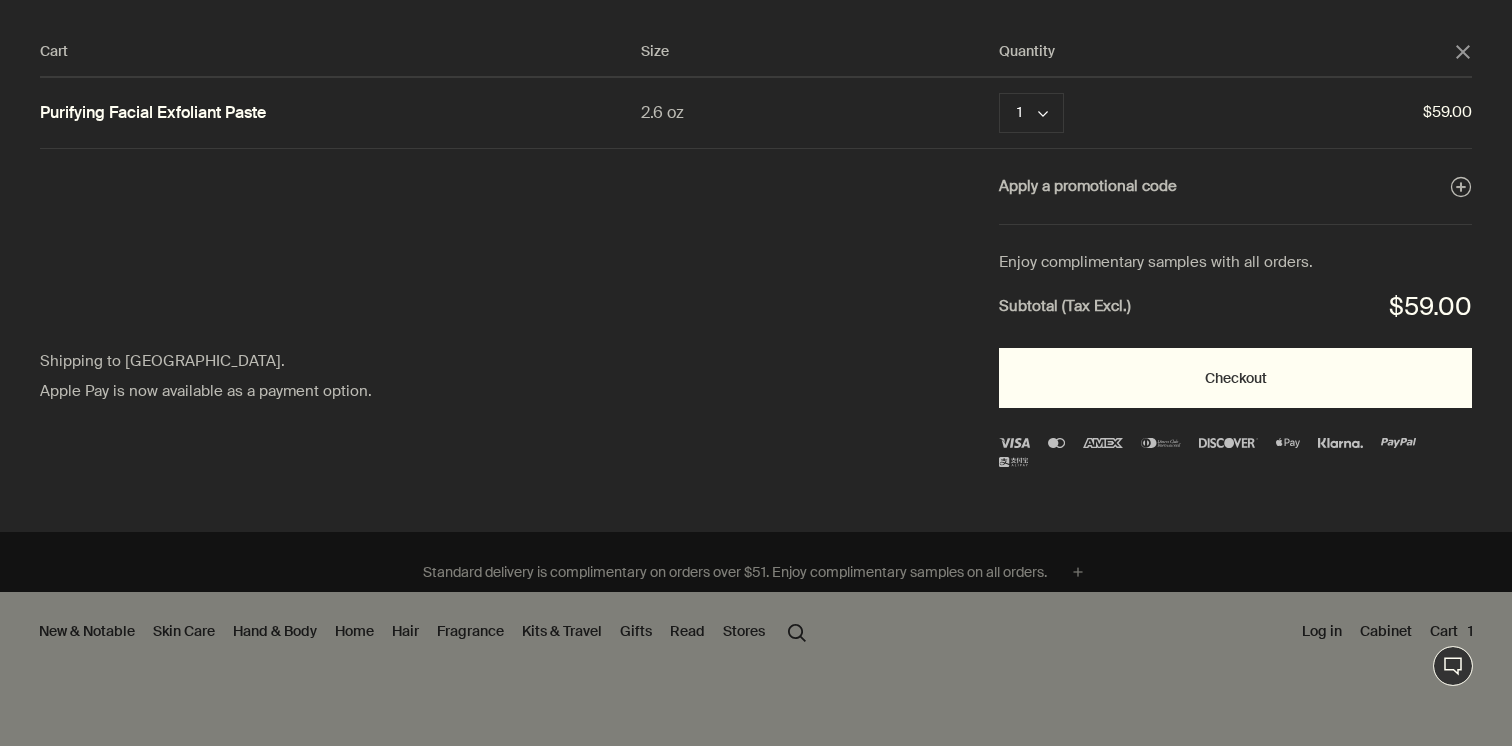 click on "Checkout" at bounding box center (1235, 378) 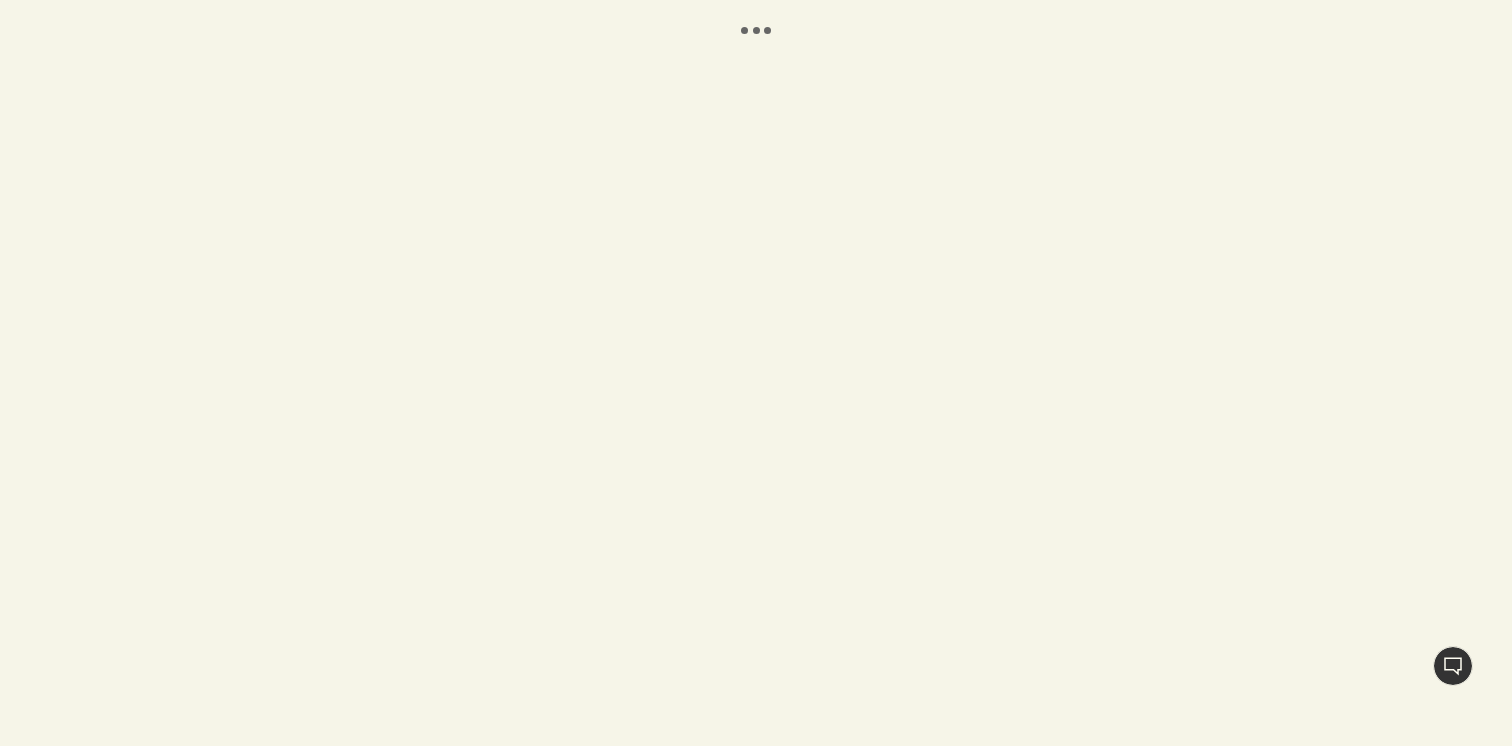 scroll, scrollTop: 0, scrollLeft: 0, axis: both 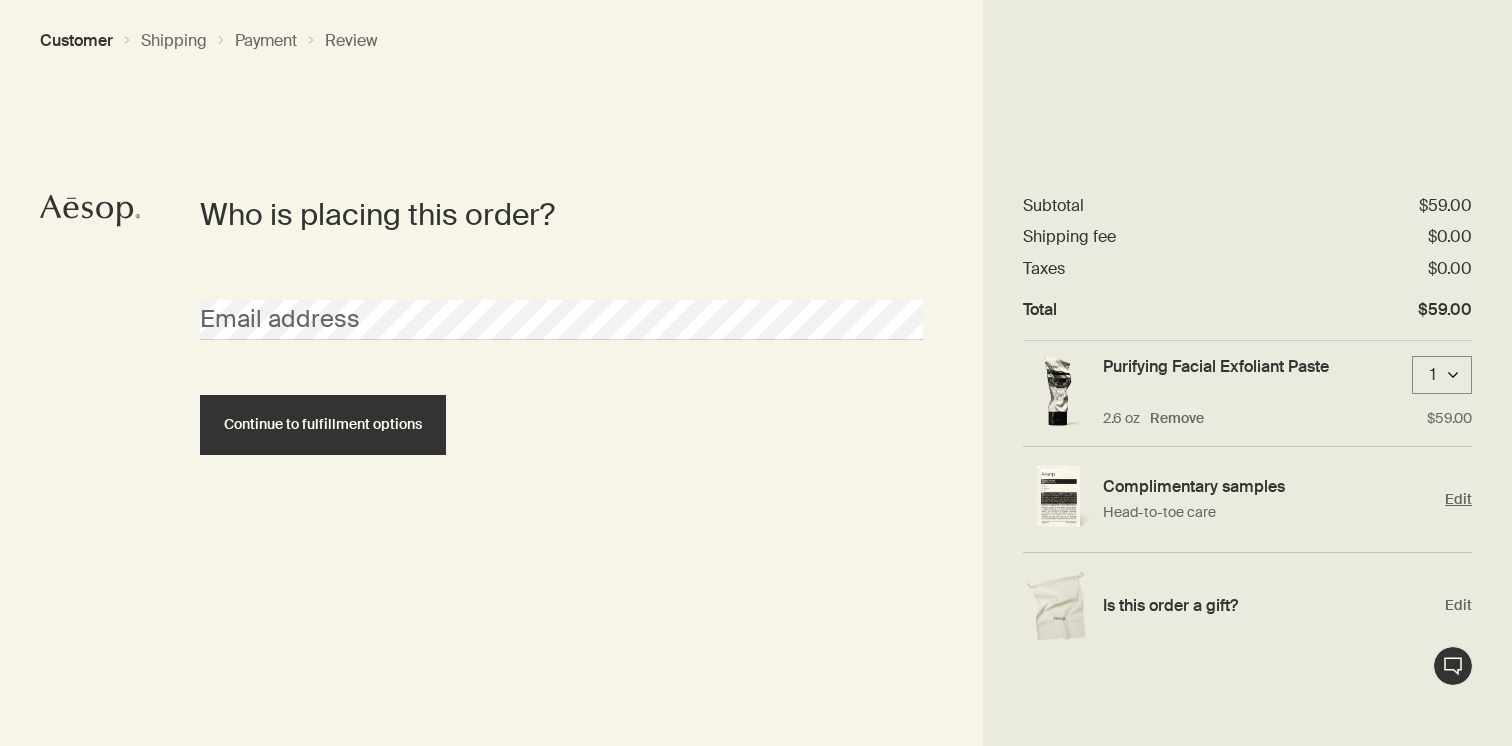 click on "Edit" at bounding box center [1458, 499] 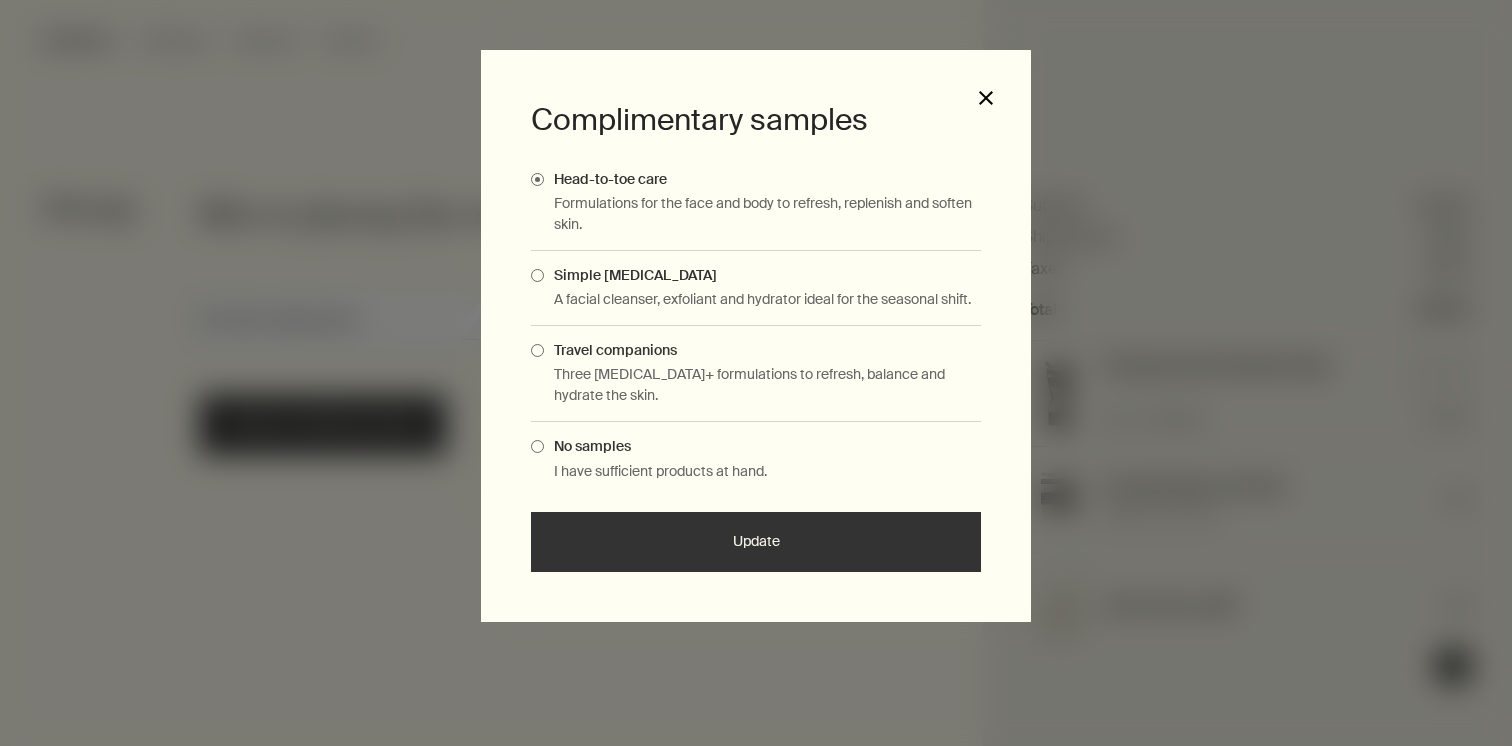 click on "close" at bounding box center [986, 98] 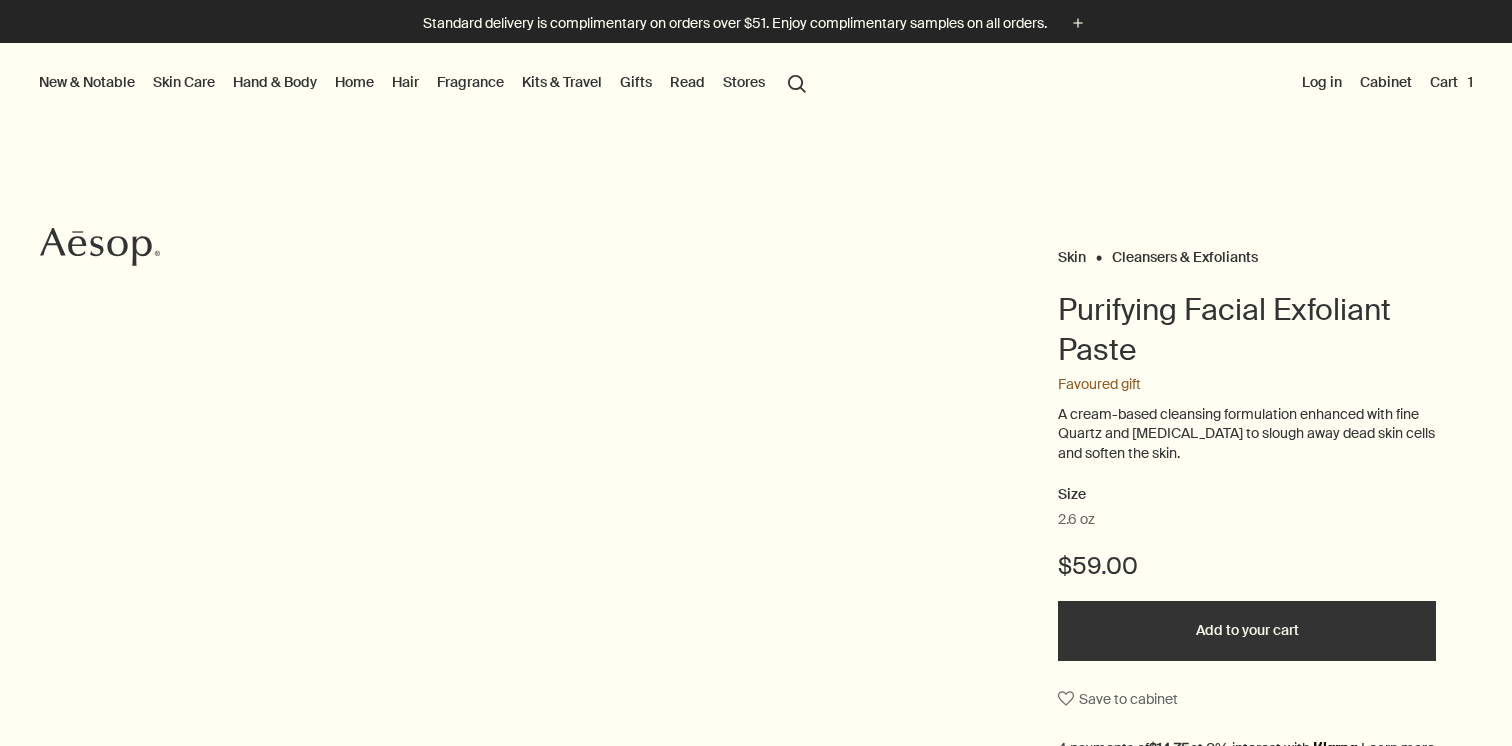 scroll, scrollTop: 0, scrollLeft: 0, axis: both 